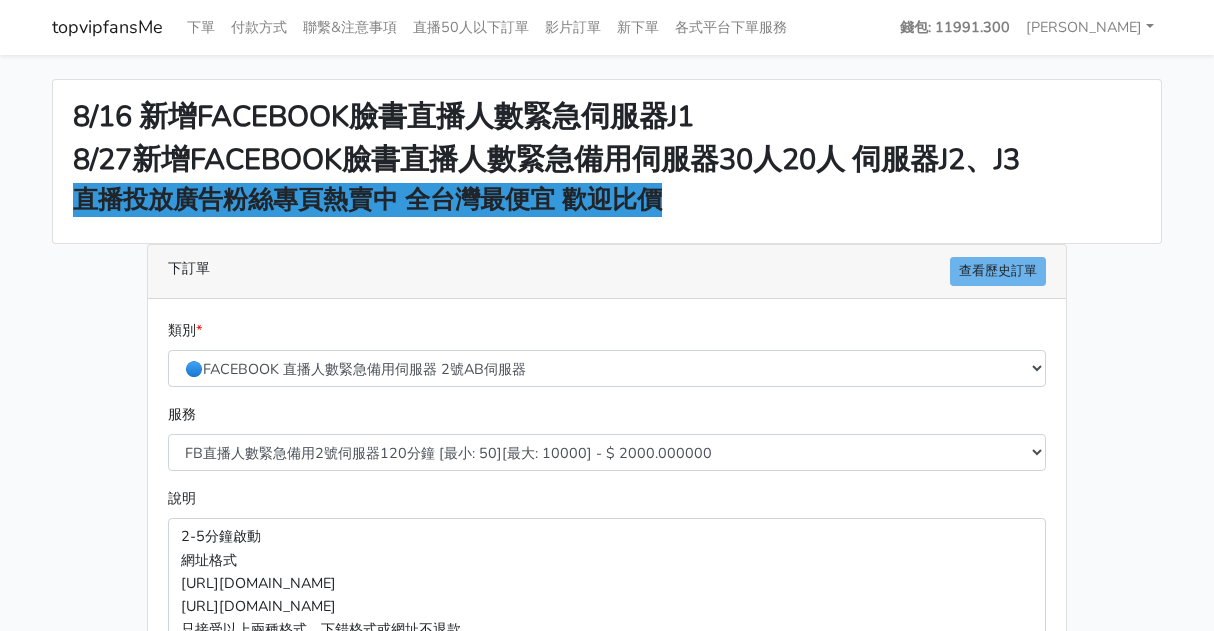 scroll, scrollTop: 0, scrollLeft: 0, axis: both 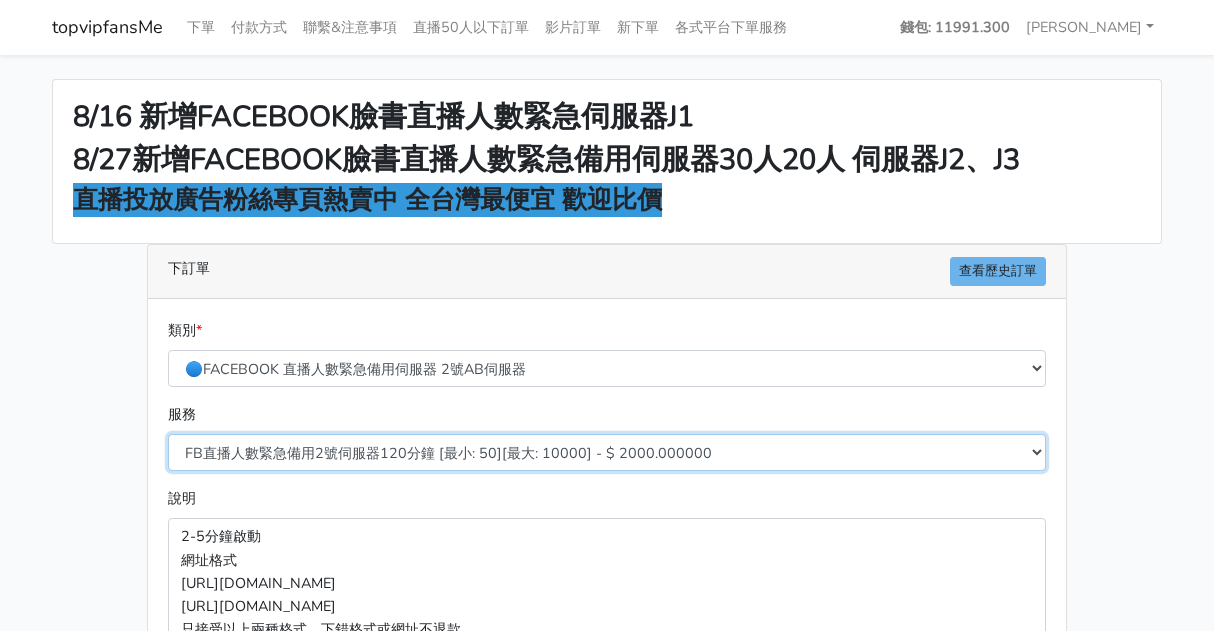 click on "FB直播人數緊急備用2號伺服器300分鐘 [最小: 50][最大: 10000] - $ 5000.000000 FB直播人數緊急備用2號伺服器60分鐘 [最小: 50][最大: 10000] - $ 1000.000000 FB直播人數緊急備用2號伺服器90分鐘 [最小: 50][最大: 10000] - $ 1500.000000 FB直播人數緊急備用2號伺服器120分鐘 [最小: 50][最大: 10000] - $ 2000.000000 FB直播人數緊急備用2號伺服器150分鐘 [最小: 50][最大: 10000] - $ 2500.000000 FB直播人數緊急備用2號伺服器180分鐘 [最小: 50][最大: 10000] - $ 3000.000000 FB直播人數緊急備用2號伺服器240分鐘 [最小: 50][最大: 10000] - $ 4000.000000 FB直播人數緊急備用2號伺服器360分鐘  [最小: 50][最大: 10000] - $ 6000.000000" at bounding box center (607, 452) 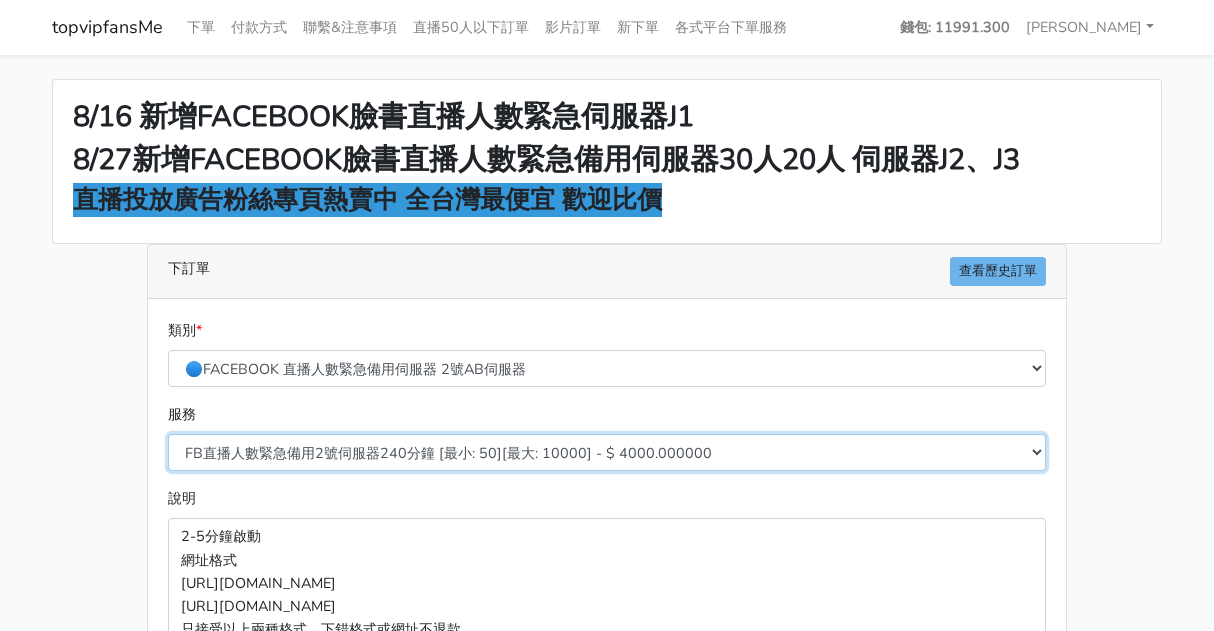 click on "FB直播人數緊急備用2號伺服器300分鐘 [最小: 50][最大: 10000] - $ 5000.000000 FB直播人數緊急備用2號伺服器60分鐘 [最小: 50][最大: 10000] - $ 1000.000000 FB直播人數緊急備用2號伺服器90分鐘 [最小: 50][最大: 10000] - $ 1500.000000 FB直播人數緊急備用2號伺服器120分鐘 [最小: 50][最大: 10000] - $ 2000.000000 FB直播人數緊急備用2號伺服器150分鐘 [最小: 50][最大: 10000] - $ 2500.000000 FB直播人數緊急備用2號伺服器180分鐘 [最小: 50][最大: 10000] - $ 3000.000000 FB直播人數緊急備用2號伺服器240分鐘 [最小: 50][最大: 10000] - $ 4000.000000 FB直播人數緊急備用2號伺服器360分鐘  [最小: 50][最大: 10000] - $ 6000.000000" at bounding box center (607, 452) 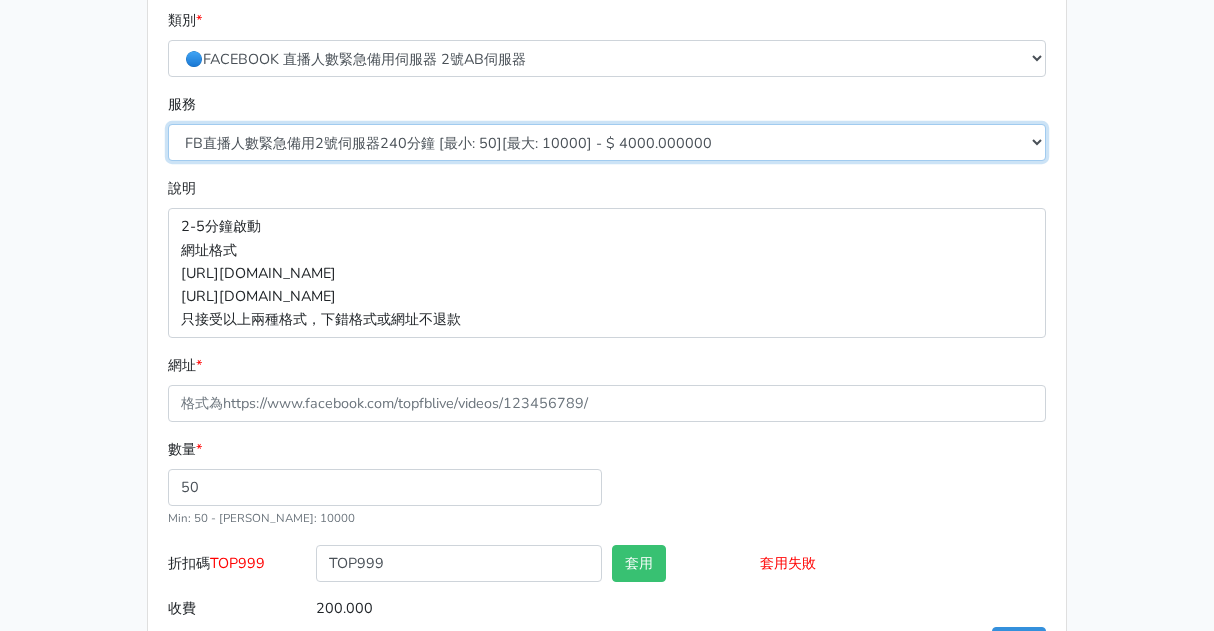 scroll, scrollTop: 388, scrollLeft: 0, axis: vertical 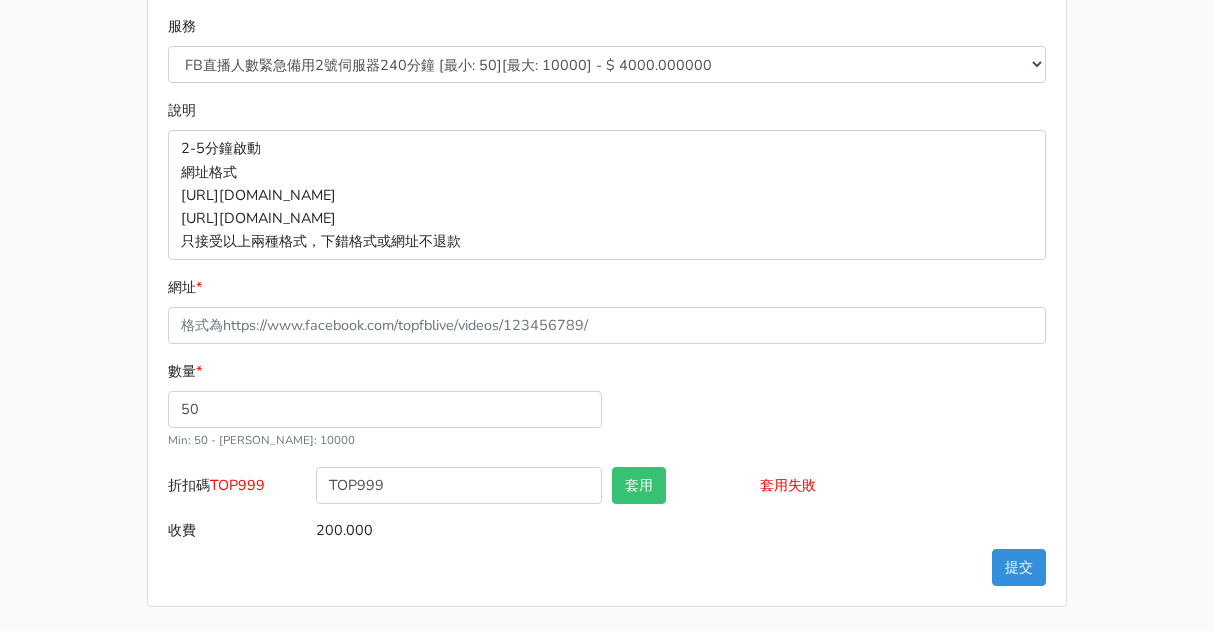 click on "數量 *
50
Min: 50 - Max: 10000" at bounding box center (385, 405) 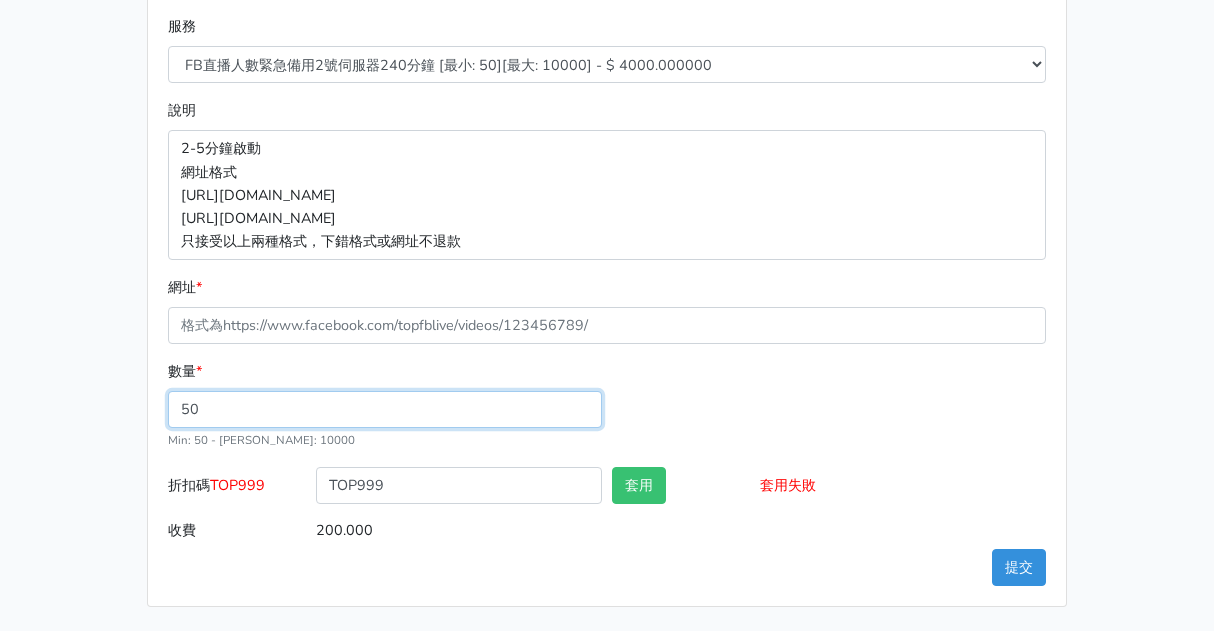 drag, startPoint x: 351, startPoint y: 404, endPoint x: -56, endPoint y: 402, distance: 407.0049 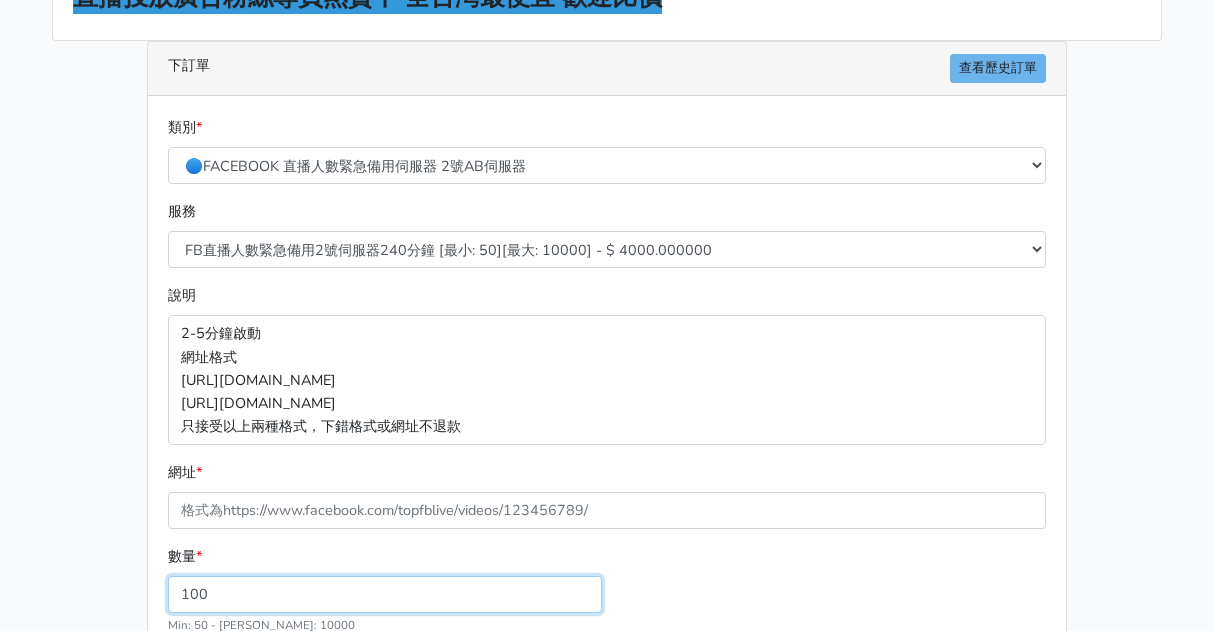 scroll, scrollTop: 0, scrollLeft: 0, axis: both 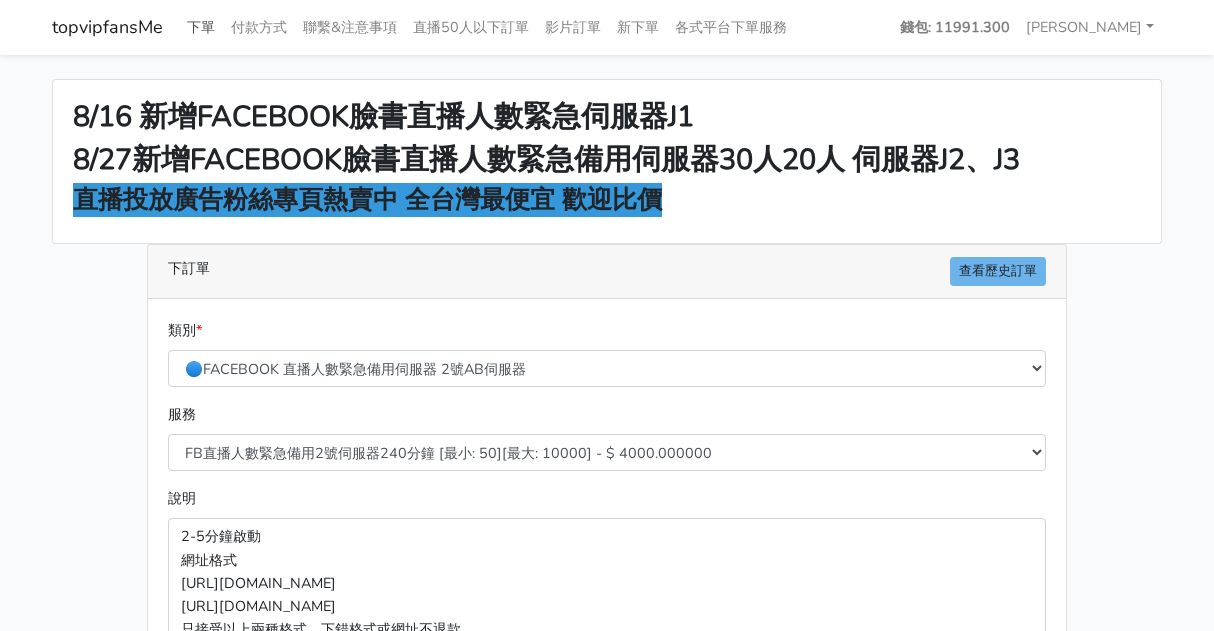 type on "100" 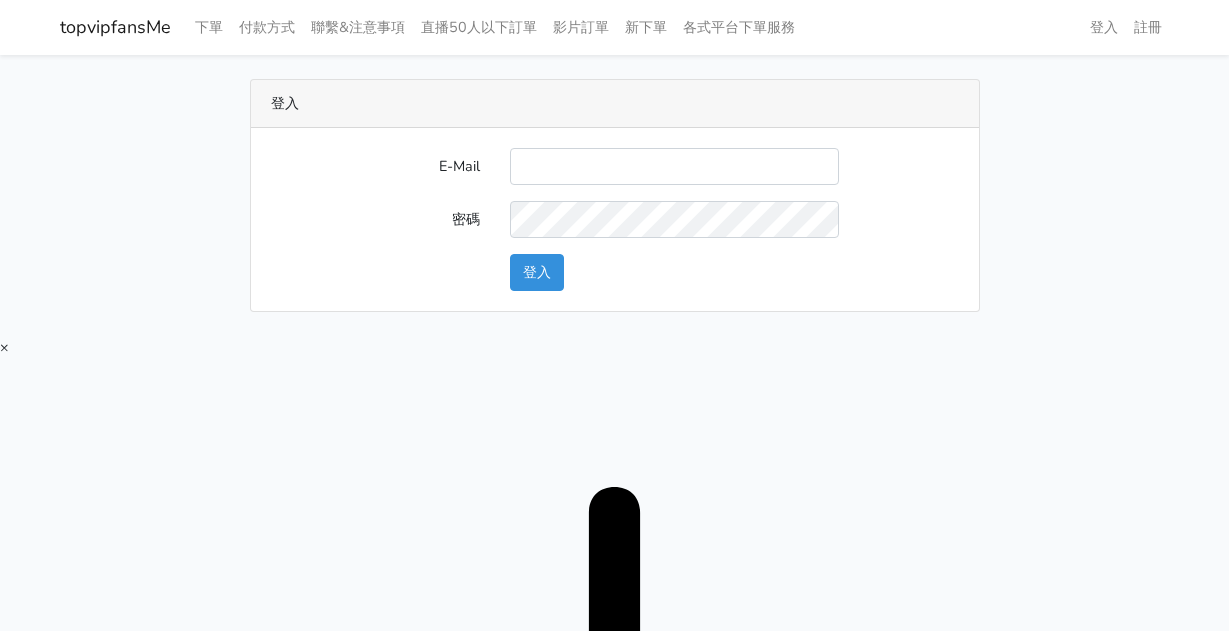 scroll, scrollTop: 0, scrollLeft: 0, axis: both 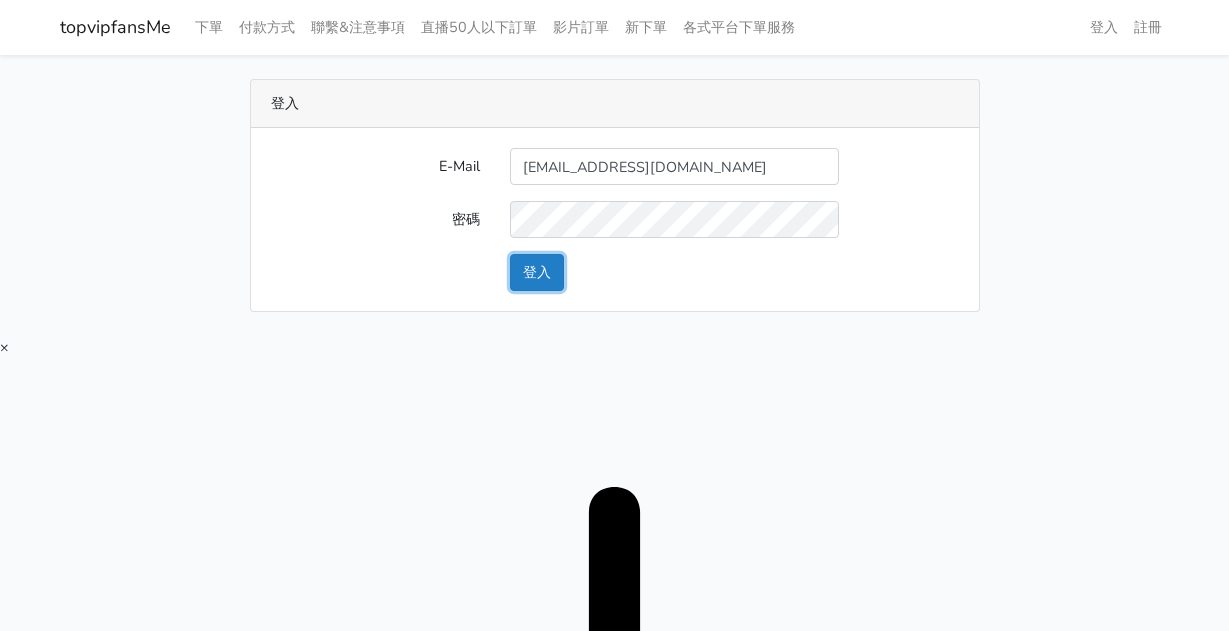 click on "登入" at bounding box center [537, 272] 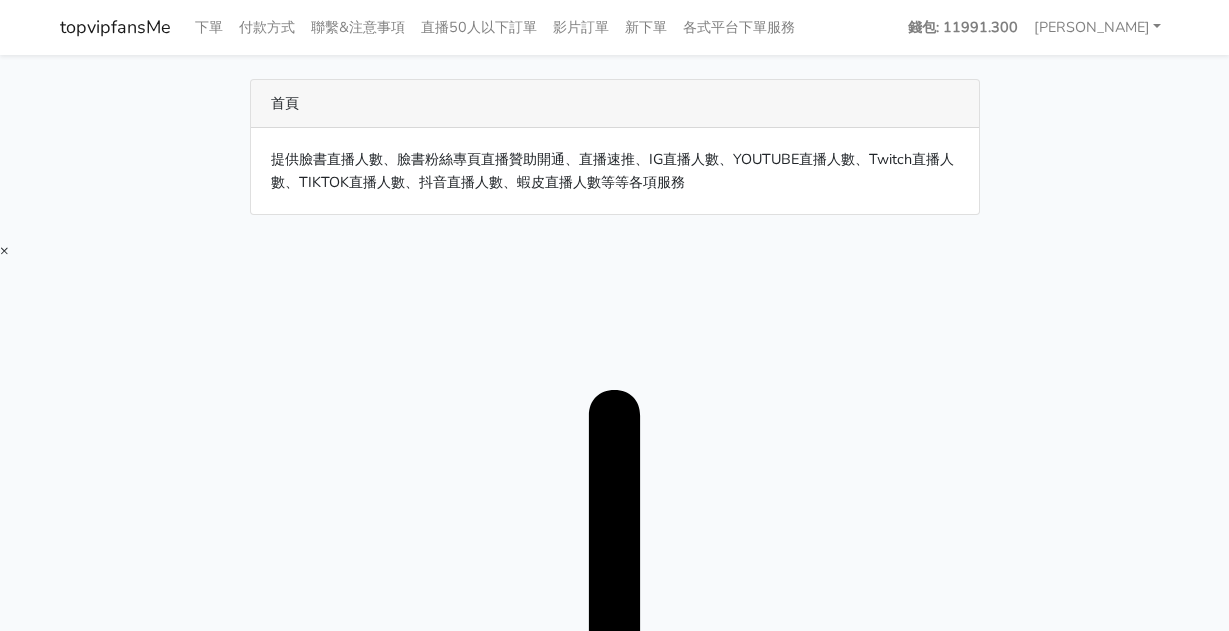 scroll, scrollTop: 0, scrollLeft: 0, axis: both 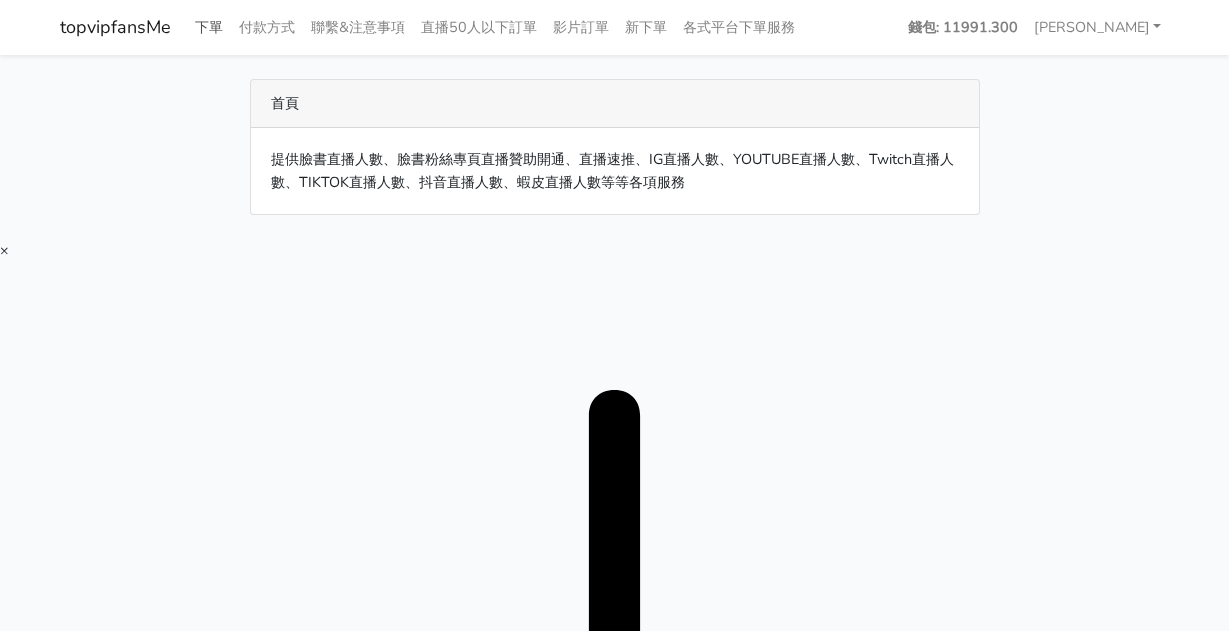 click on "下單" at bounding box center (209, 27) 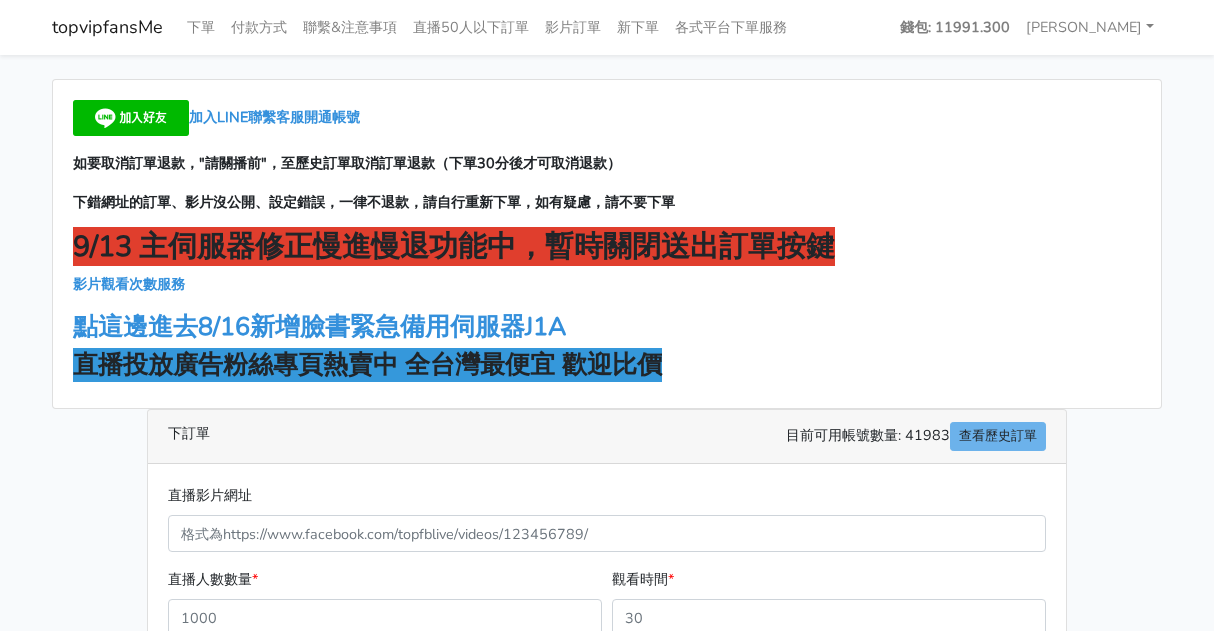 scroll, scrollTop: 0, scrollLeft: 0, axis: both 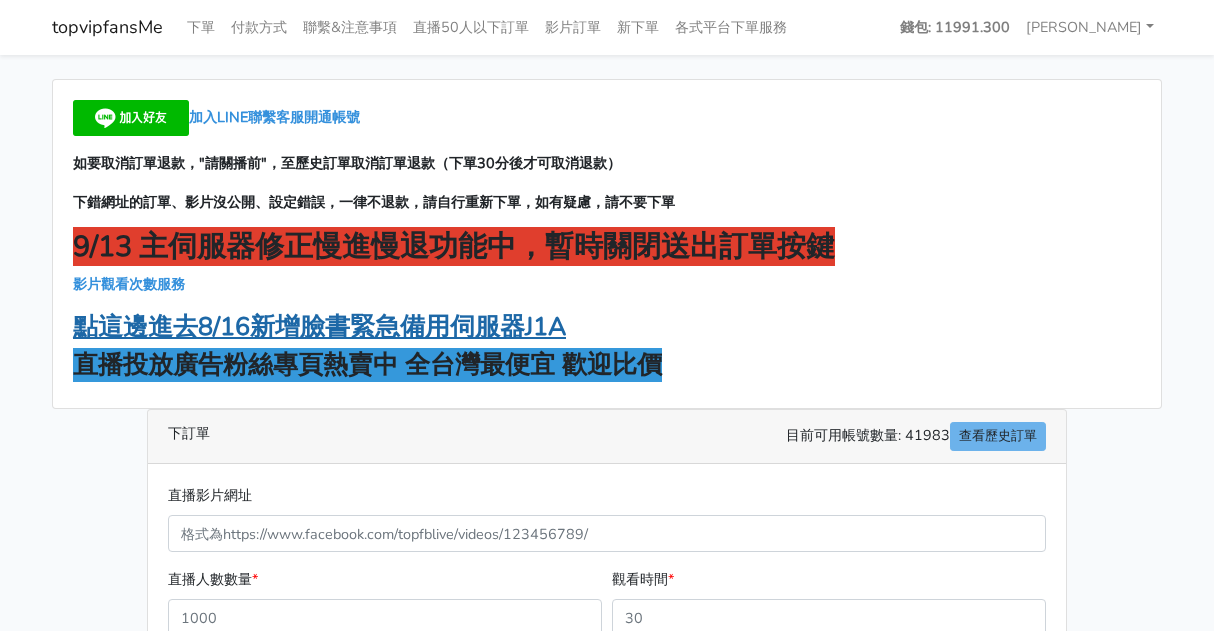click on "點這邊進去8/16新增臉書緊急備用伺服器J1A" at bounding box center [319, 327] 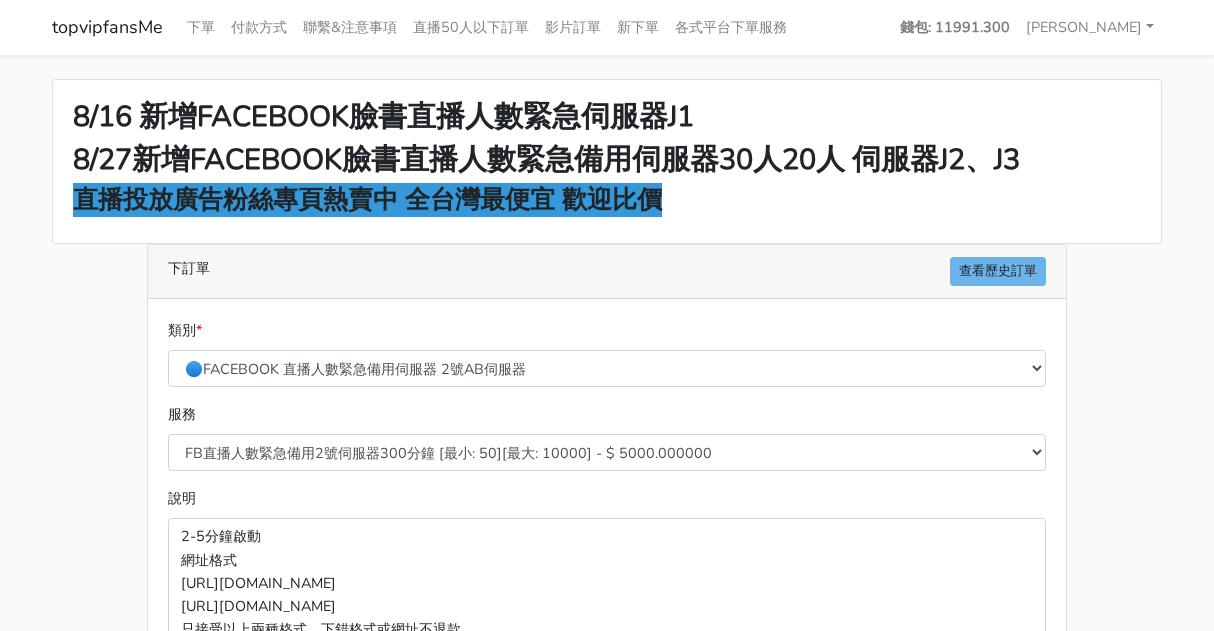 scroll, scrollTop: 0, scrollLeft: 0, axis: both 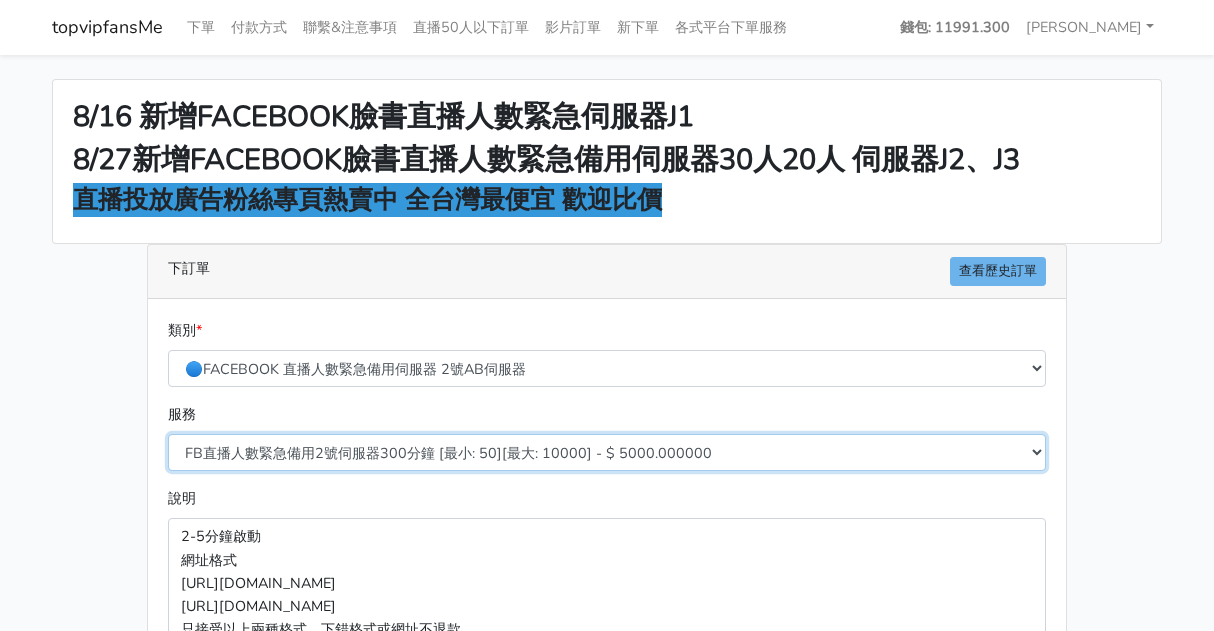 click on "FB直播人數緊急備用2號伺服器300分鐘 [最小: 50][最大: 10000] - $ 5000.000000 FB直播人數緊急備用2號伺服器60分鐘 [最小: 50][最大: 10000] - $ 1000.000000 FB直播人數緊急備用2號伺服器90分鐘 [最小: 50][最大: 10000] - $ 1500.000000 FB直播人數緊急備用2號伺服器120分鐘 [最小: 50][最大: 10000] - $ 2000.000000 FB直播人數緊急備用2號伺服器150分鐘 [最小: 50][最大: 10000] - $ 2500.000000 FB直播人數緊急備用2號伺服器180分鐘 [最小: 50][最大: 10000] - $ 3000.000000 FB直播人數緊急備用2號伺服器240分鐘 [最小: 50][最大: 10000] - $ 4000.000000 FB直播人數緊急備用2號伺服器360分鐘  [最小: 50][最大: 10000] - $ 6000.000000" at bounding box center [607, 452] 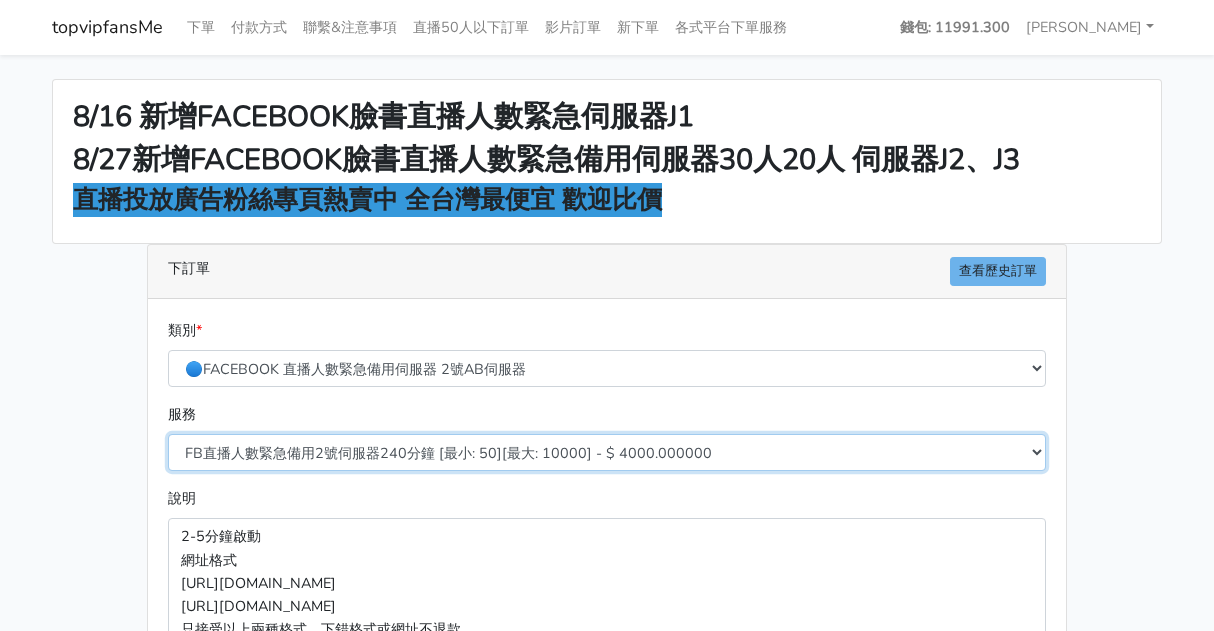 click on "FB直播人數緊急備用2號伺服器300分鐘 [最小: 50][最大: 10000] - $ 5000.000000 FB直播人數緊急備用2號伺服器60分鐘 [最小: 50][最大: 10000] - $ 1000.000000 FB直播人數緊急備用2號伺服器90分鐘 [最小: 50][最大: 10000] - $ 1500.000000 FB直播人數緊急備用2號伺服器120分鐘 [最小: 50][最大: 10000] - $ 2000.000000 FB直播人數緊急備用2號伺服器150分鐘 [最小: 50][最大: 10000] - $ 2500.000000 FB直播人數緊急備用2號伺服器180分鐘 [最小: 50][最大: 10000] - $ 3000.000000 FB直播人數緊急備用2號伺服器240分鐘 [最小: 50][最大: 10000] - $ 4000.000000 FB直播人數緊急備用2號伺服器360分鐘  [最小: 50][最大: 10000] - $ 6000.000000" at bounding box center (607, 452) 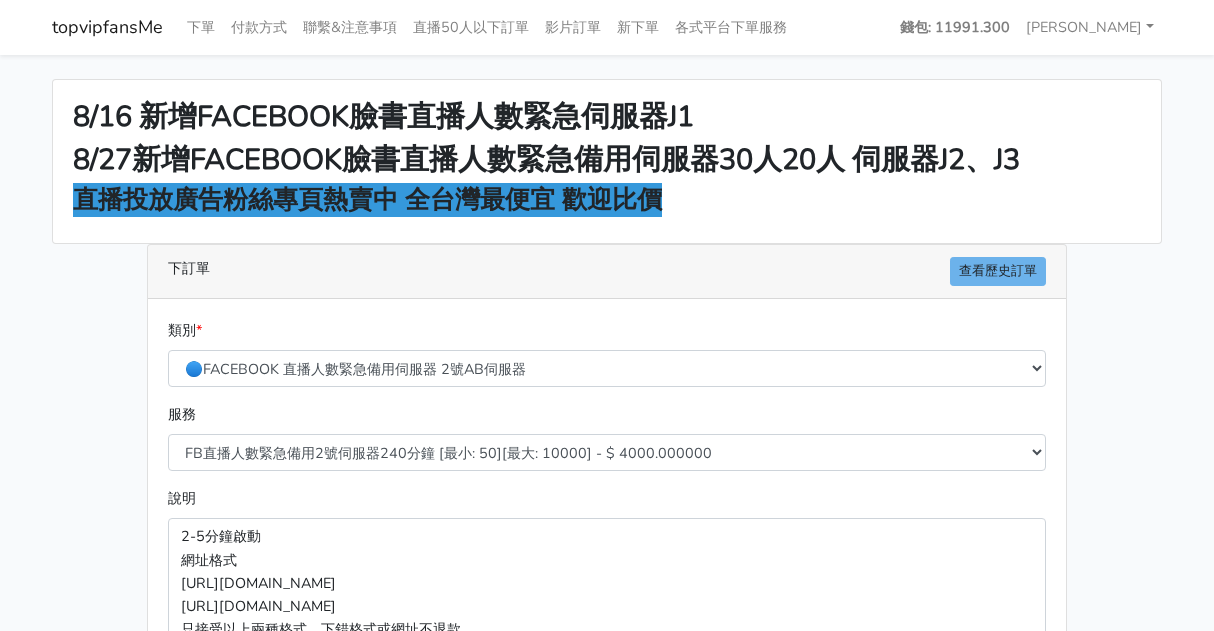 click on "8/16 新增FACEBOOK臉書直播人數緊急伺服器J1
8/27新增FACEBOOK臉書直播人數緊急備用伺服器30人20人 伺服器J2、J3
直播投放廣告粉絲專頁熱賣中 全台灣最便宜 歡迎比價
下訂單
查看歷史訂單
類別 *
🔵FACEBOOK 直播人數緊急備用伺服器 2號AB伺服器 🌕IG直播人數 * *" at bounding box center (607, 537) 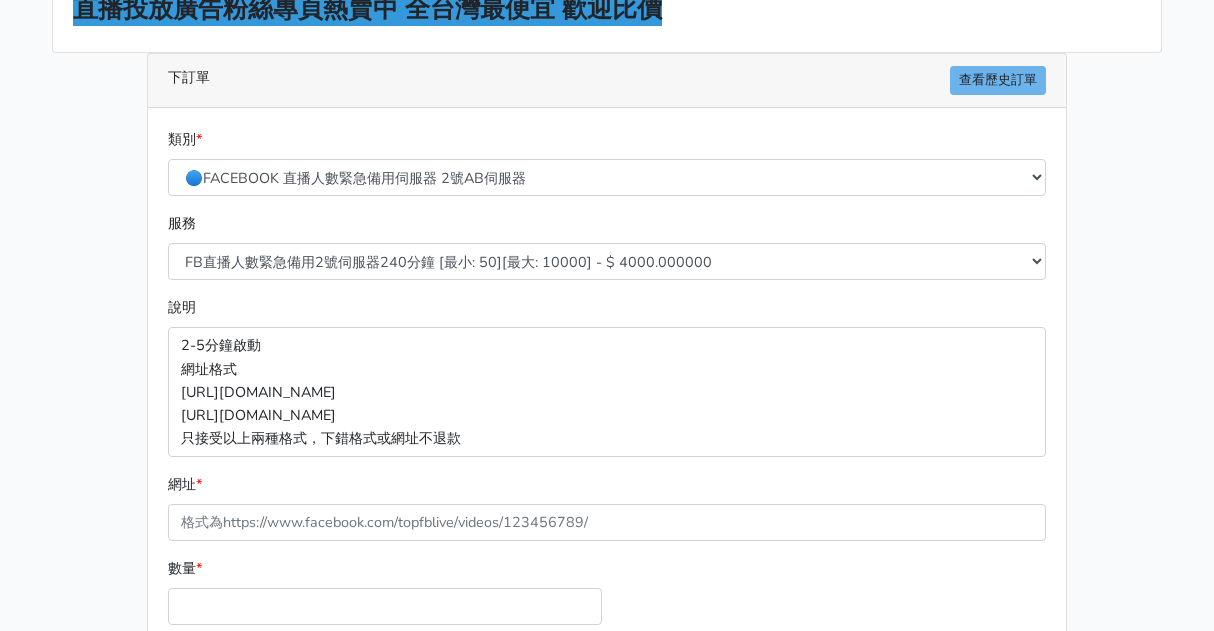 scroll, scrollTop: 200, scrollLeft: 0, axis: vertical 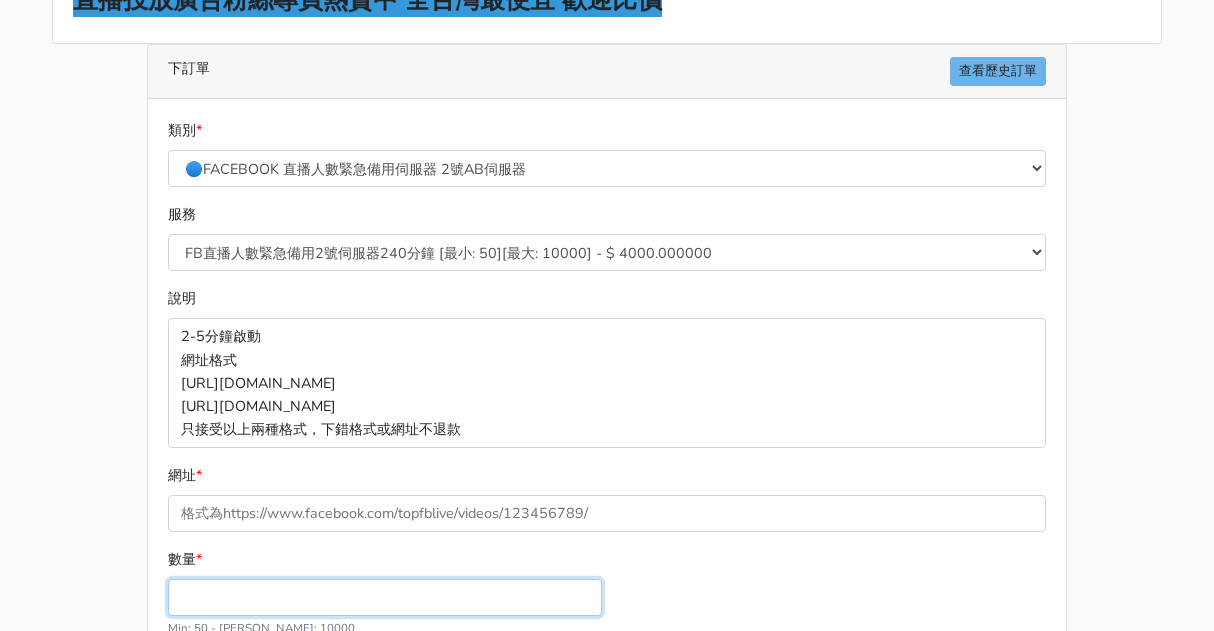 click on "數量 *" at bounding box center [385, 597] 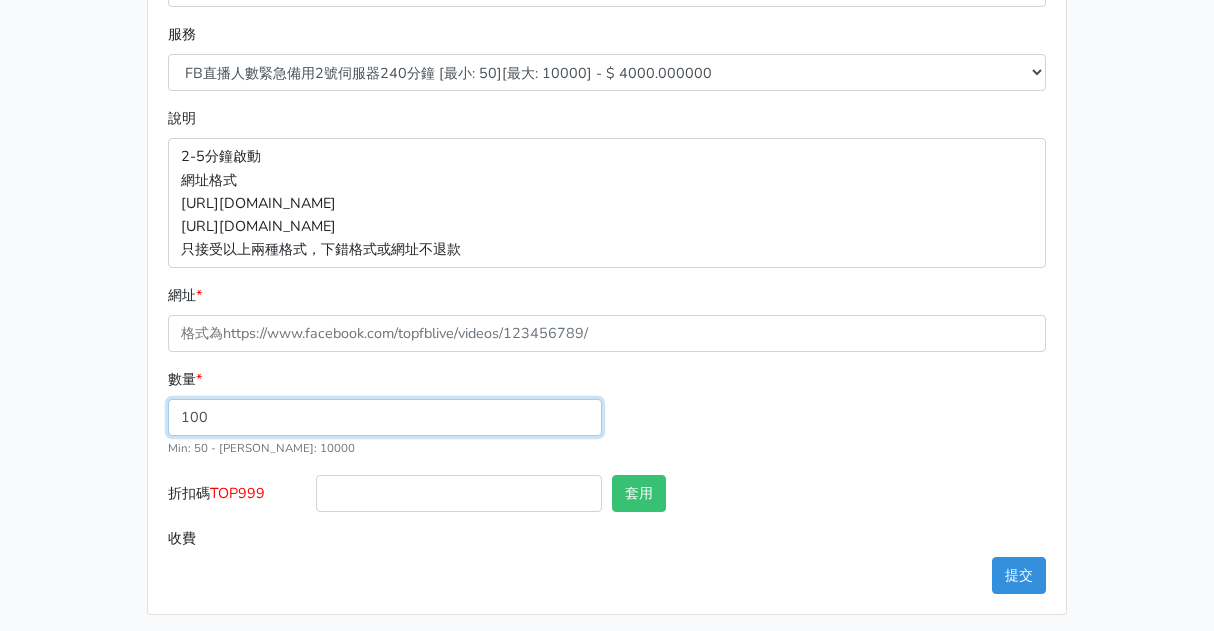 scroll, scrollTop: 388, scrollLeft: 0, axis: vertical 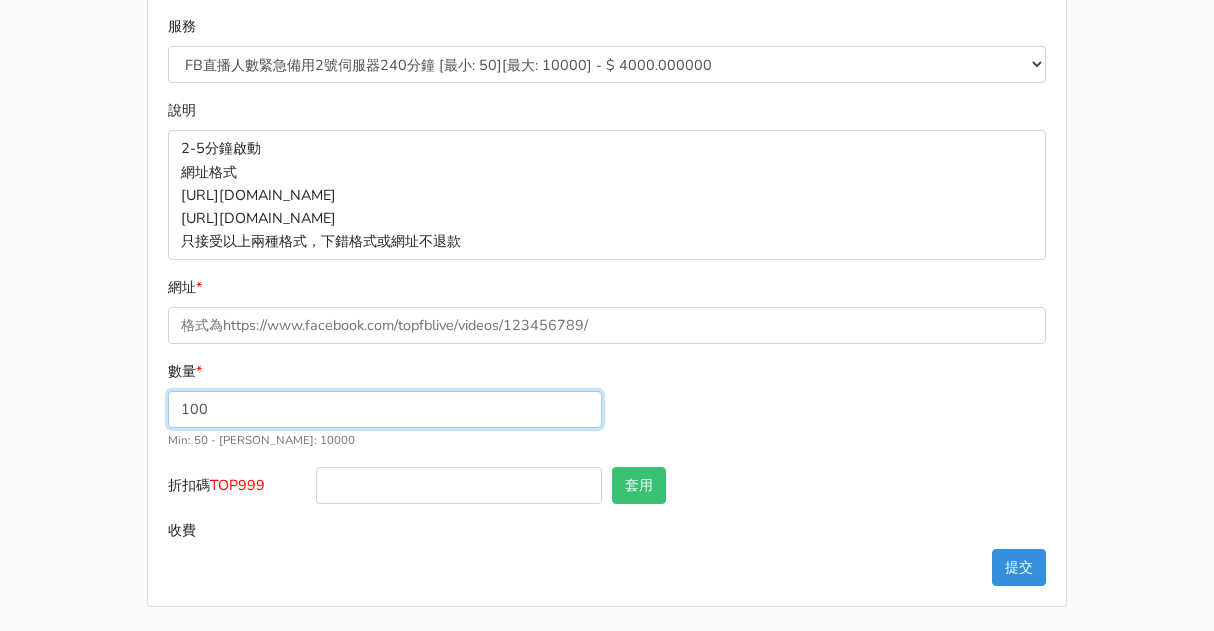 type on "100" 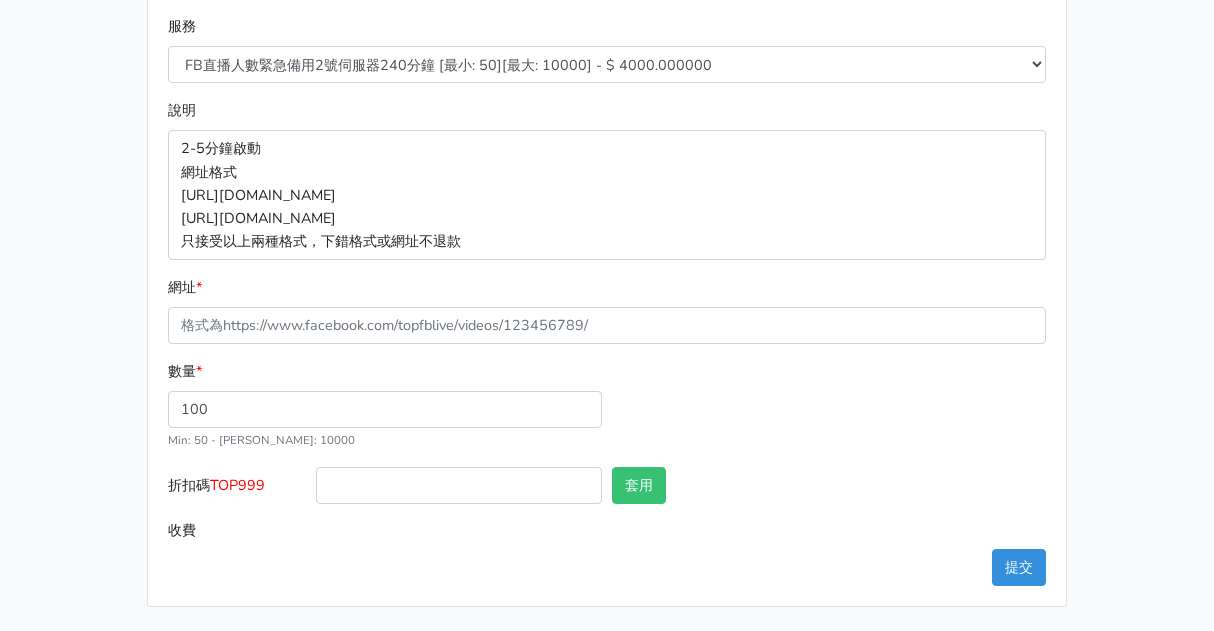 type on "400.000" 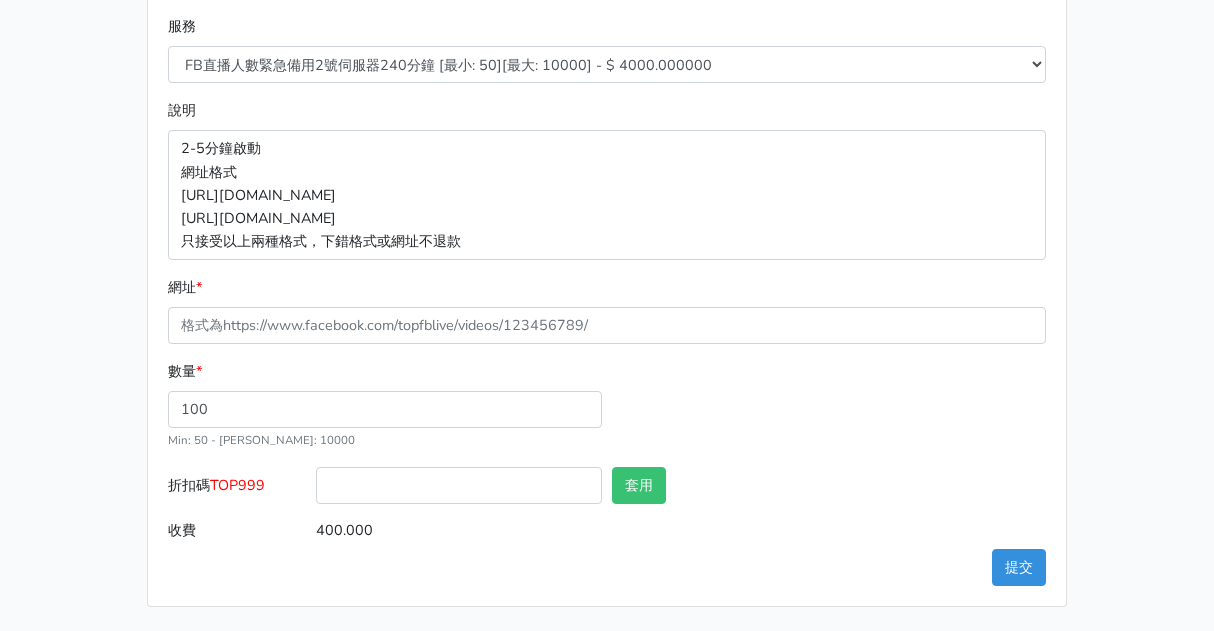 click on "8/16 新增FACEBOOK臉書直播人數緊急伺服器J1
8/27新增FACEBOOK臉書直播人數緊急備用伺服器30人20人 伺服器J2、J3
直播投放廣告粉絲專頁熱賣中 全台灣最便宜 歡迎比價
下訂單
查看歷史訂單
類別 *
🔵FACEBOOK 直播人數緊急備用伺服器 2號AB伺服器 🌕IG直播人數 * *" at bounding box center (607, 149) 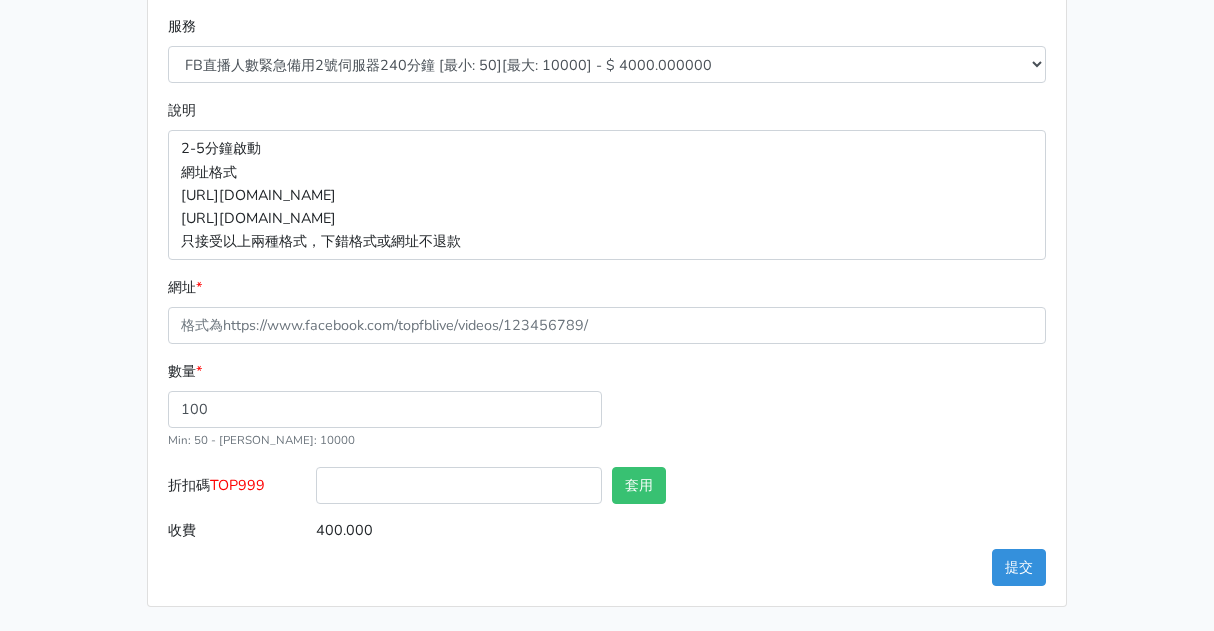 click on "類別 *
🔵FACEBOOK 直播人數緊急備用伺服器 2號AB伺服器
🔵FACEBOOK 網軍專用貼文留言 安全保密
🔵FACEBOOK 直播人數伺服器 快進
🔵9/30 FACEBOOK 直播人數緩慢進場緩慢退場 台灣獨家
🔵FACEBOOK 直播人數緊急備用伺服器 J1
🌕IG直播人數 🌕IG短影片Reel愛心 服務 * *" at bounding box center (607, 240) 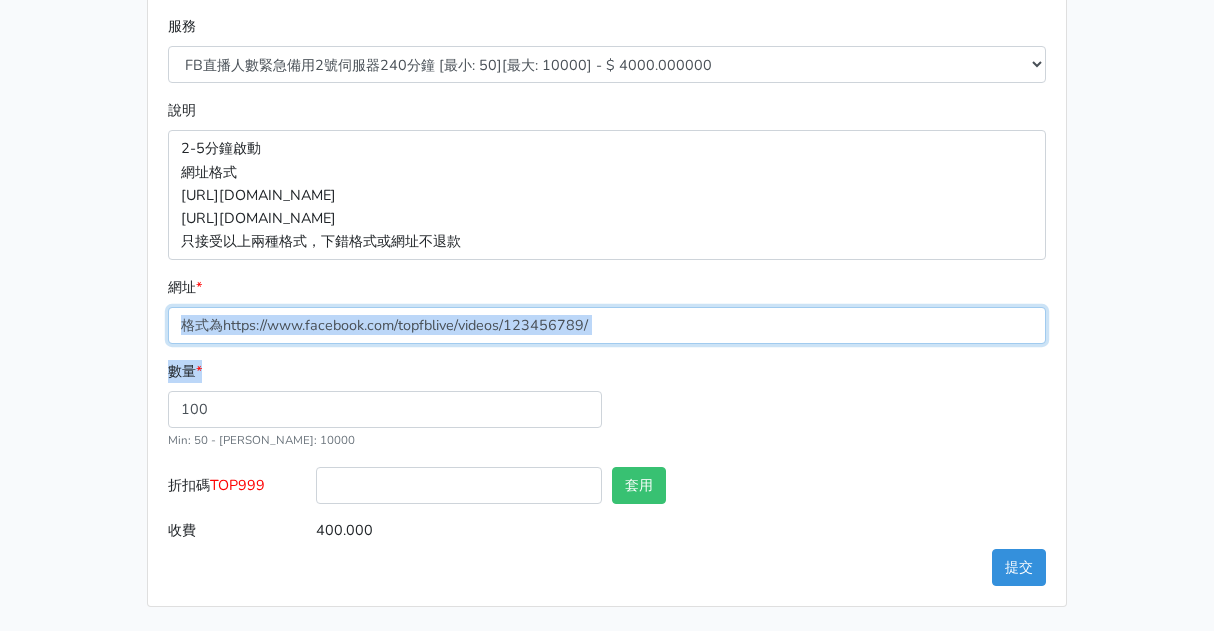 click on "網址 *" at bounding box center [607, 325] 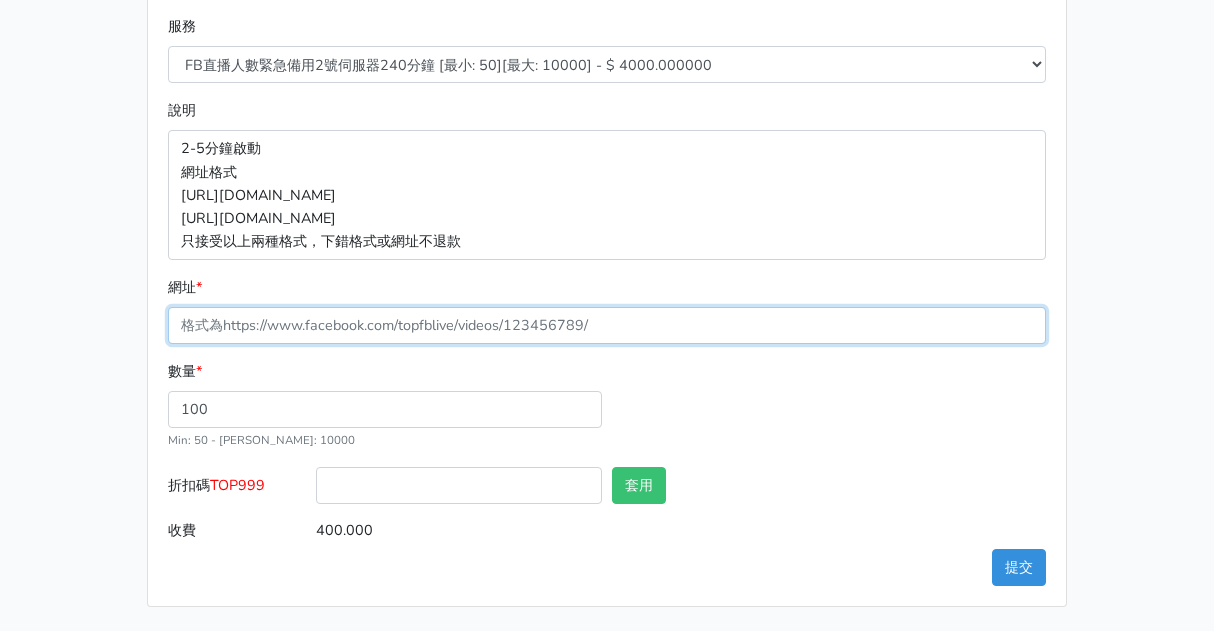 paste on "https://www.facebook.com/100083399346069/videos/712566321664299" 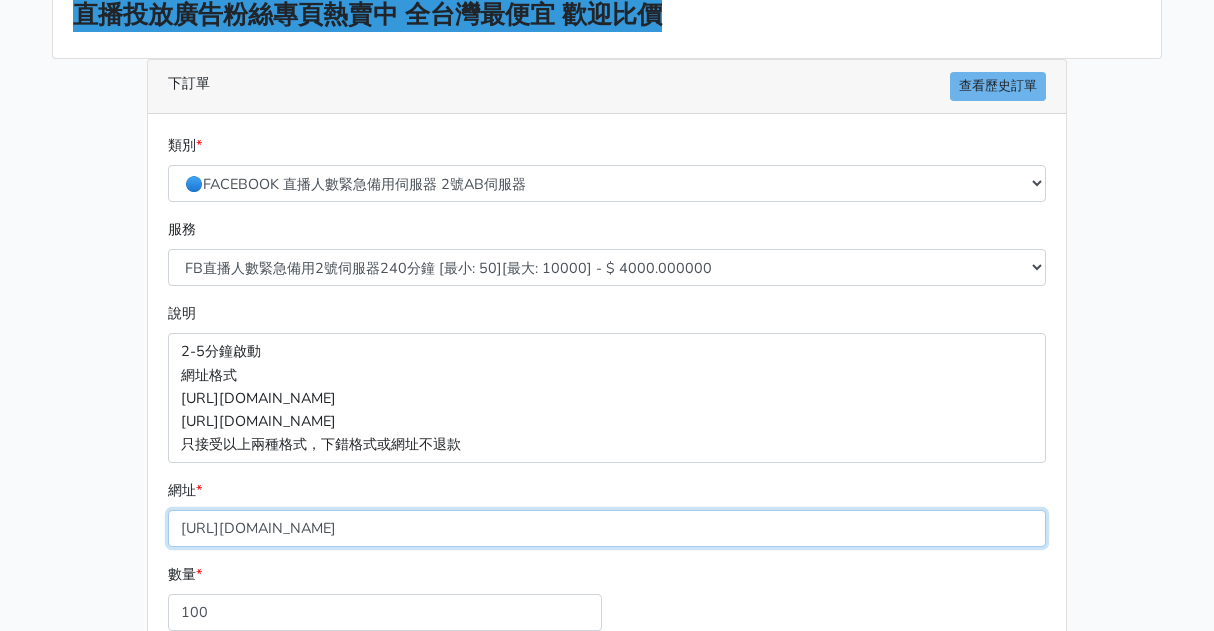 scroll, scrollTop: 0, scrollLeft: 0, axis: both 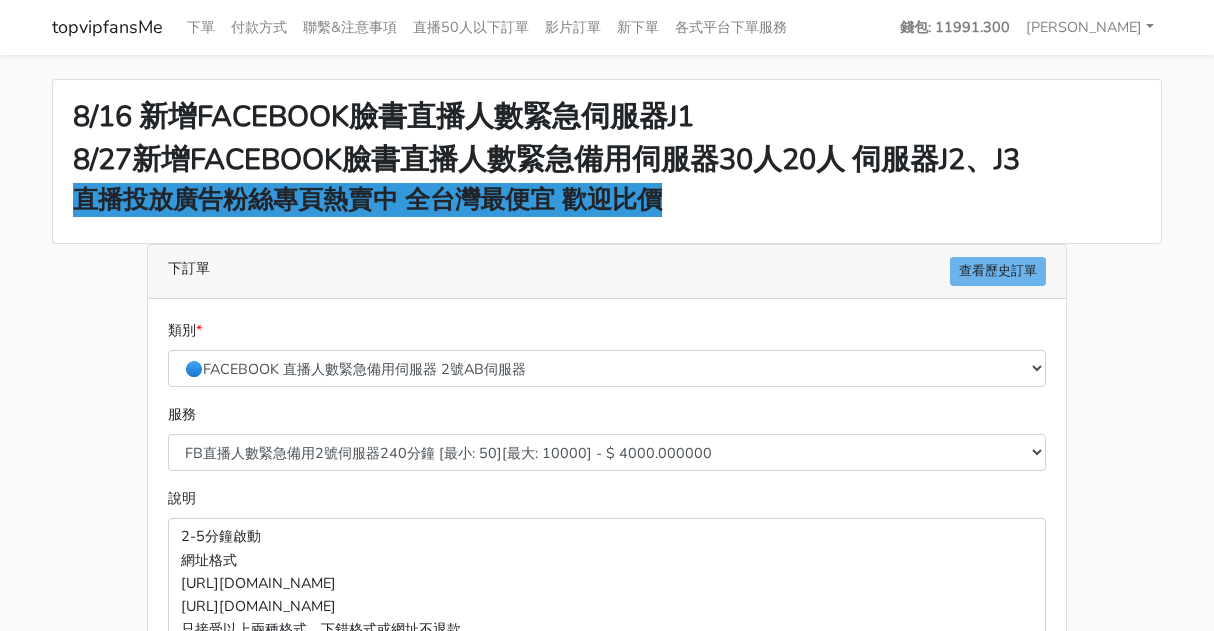 type on "https://www.facebook.com/100083399346069/videos/712566321664299" 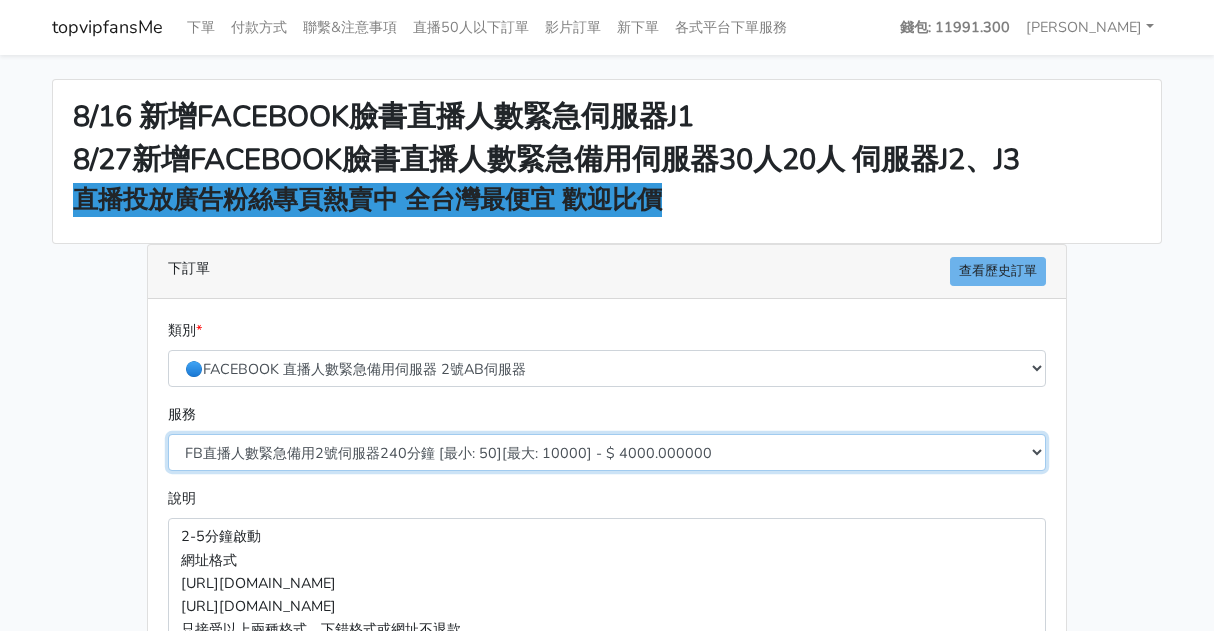 click on "FB直播人數緊急備用2號伺服器300分鐘 [最小: 50][最大: 10000] - $ 5000.000000 FB直播人數緊急備用2號伺服器60分鐘 [最小: 50][最大: 10000] - $ 1000.000000 FB直播人數緊急備用2號伺服器90分鐘 [最小: 50][最大: 10000] - $ 1500.000000 FB直播人數緊急備用2號伺服器120分鐘 [最小: 50][最大: 10000] - $ 2000.000000 FB直播人數緊急備用2號伺服器150分鐘 [最小: 50][最大: 10000] - $ 2500.000000 FB直播人數緊急備用2號伺服器180分鐘 [最小: 50][最大: 10000] - $ 3000.000000 FB直播人數緊急備用2號伺服器240分鐘 [最小: 50][最大: 10000] - $ 4000.000000 FB直播人數緊急備用2號伺服器360分鐘  [最小: 50][最大: 10000] - $ 6000.000000" at bounding box center (607, 452) 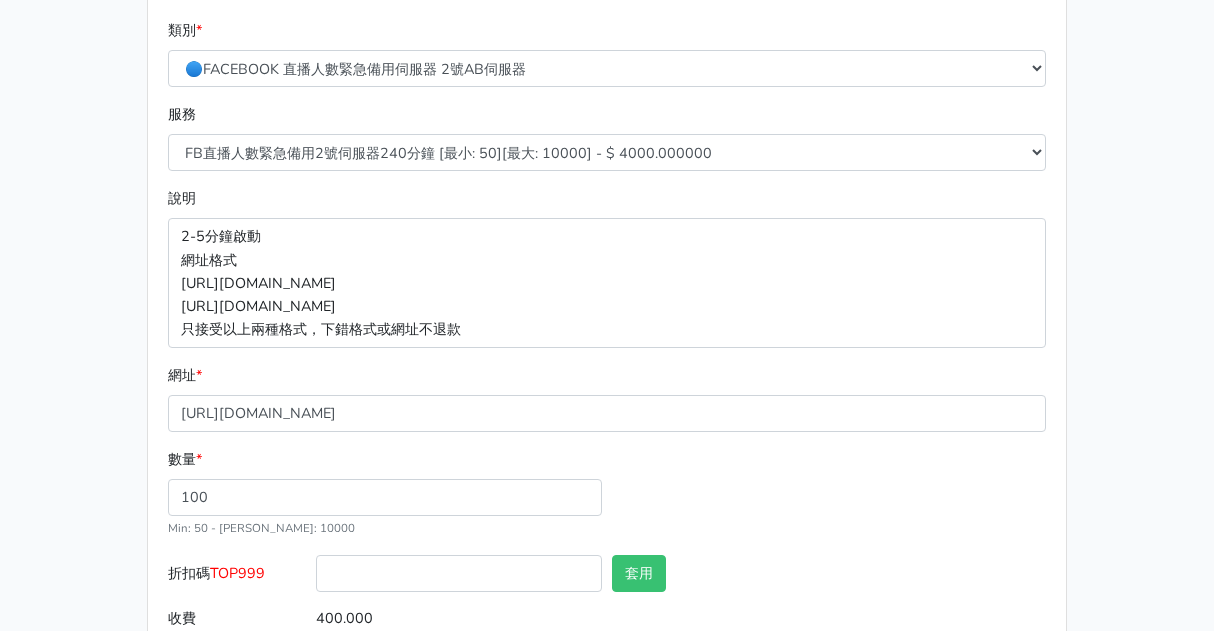 click on "TOP999" at bounding box center (237, 573) 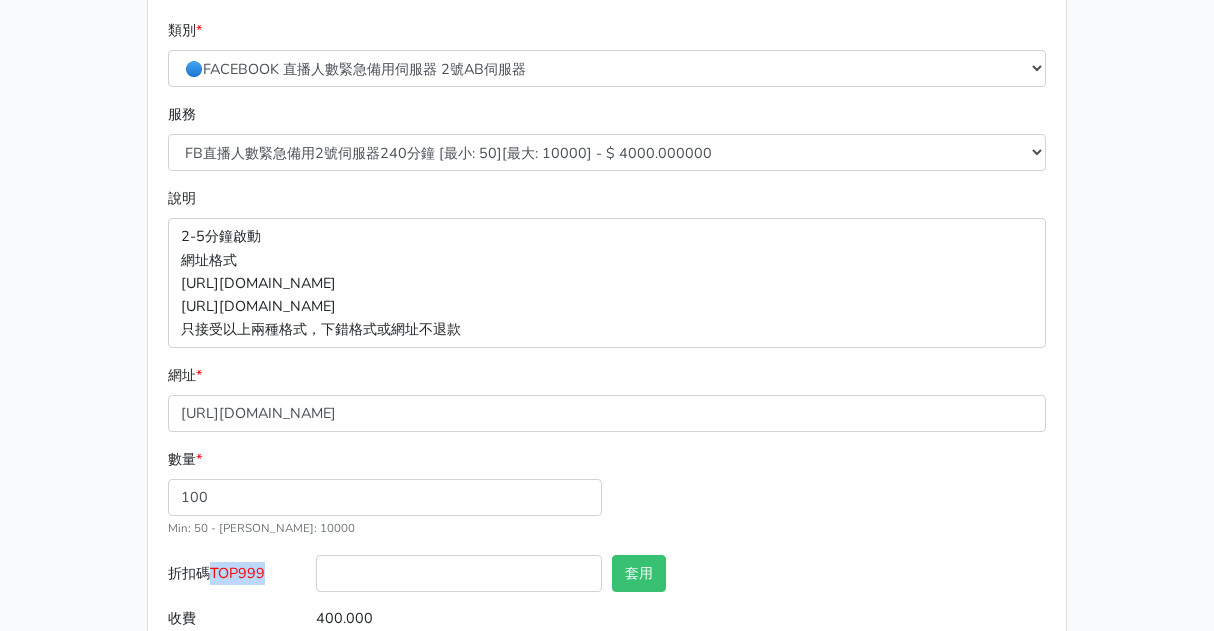 click on "TOP999" at bounding box center [237, 573] 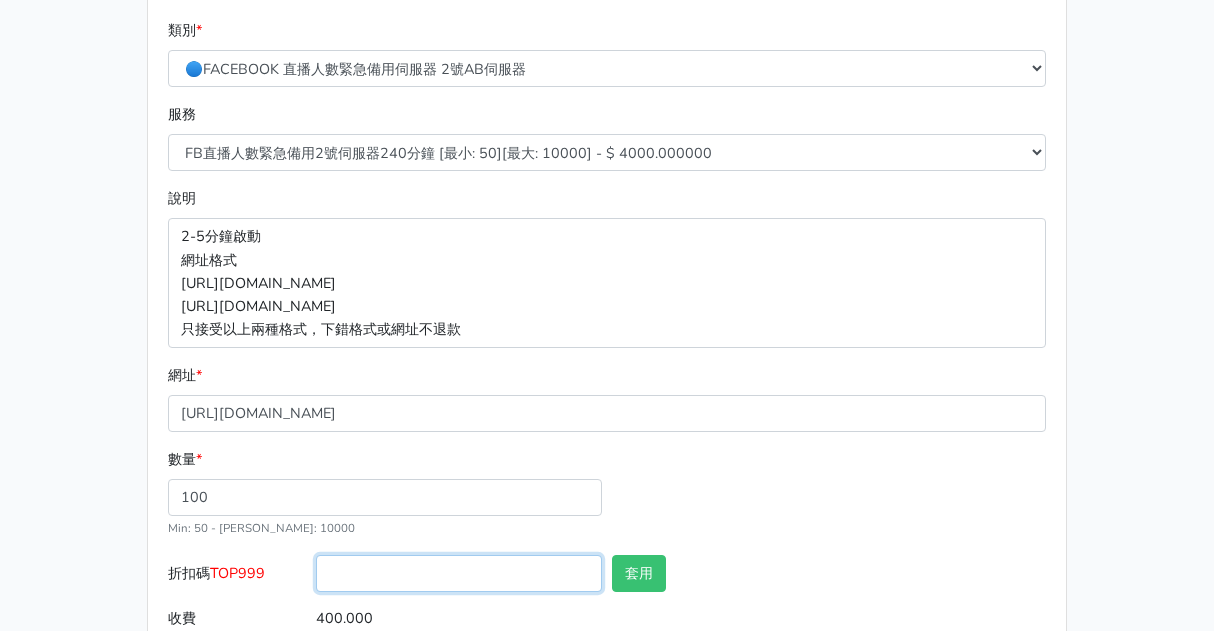 click on "折扣碼  TOP999" at bounding box center (459, 573) 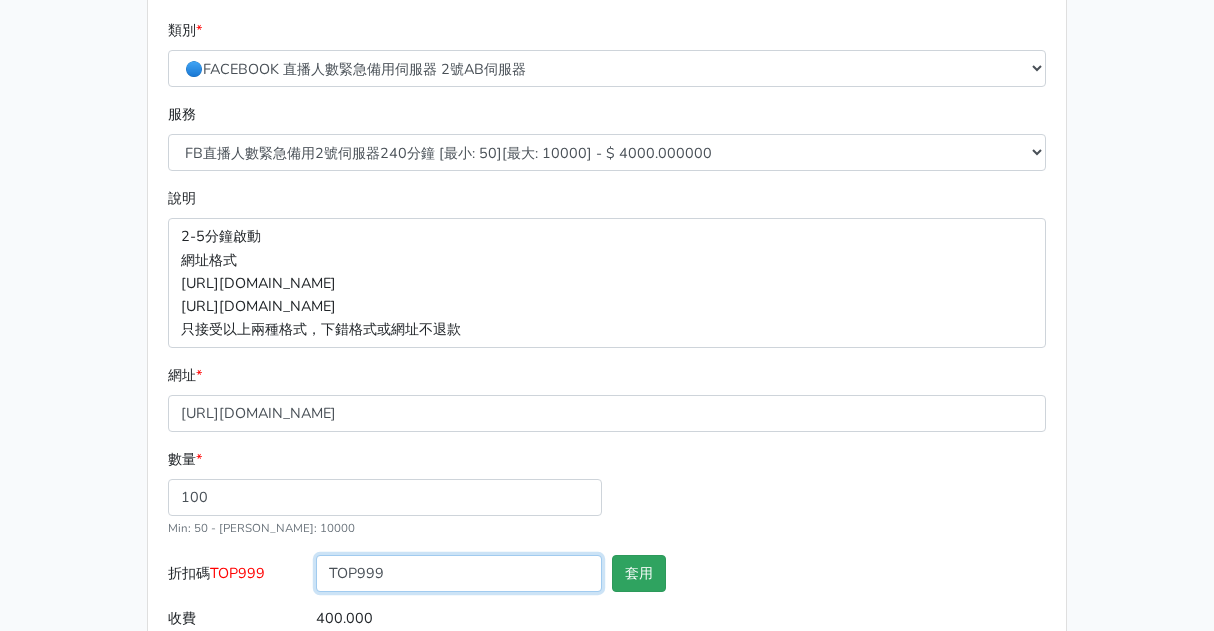 type on "TOP999" 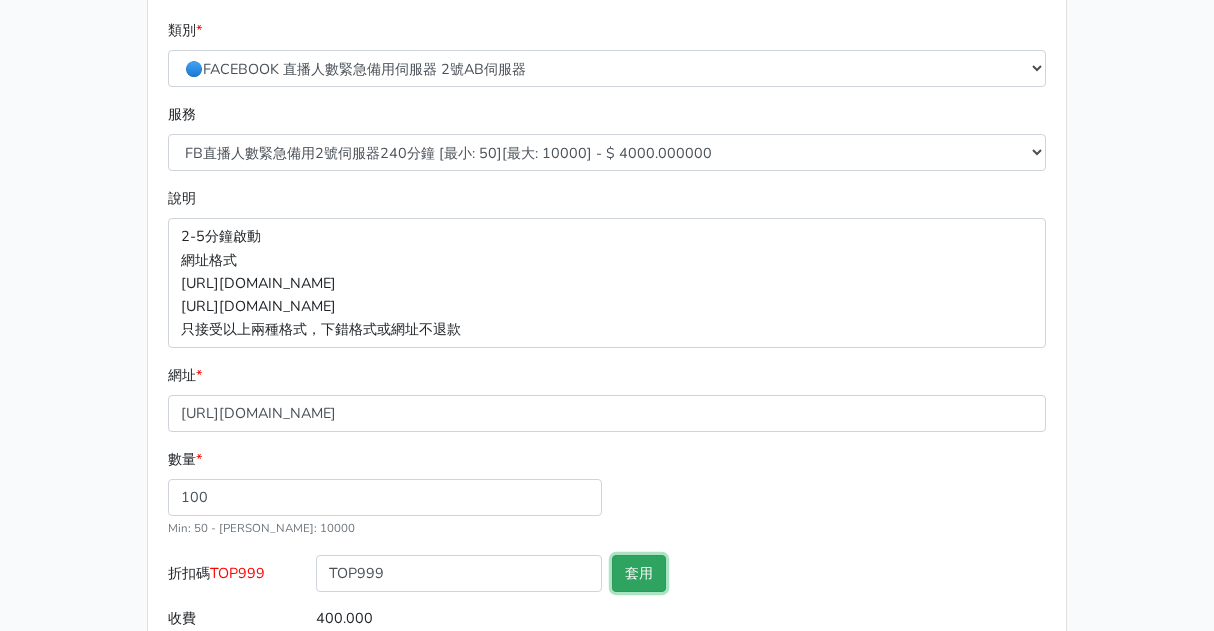 click on "套用" at bounding box center (639, 573) 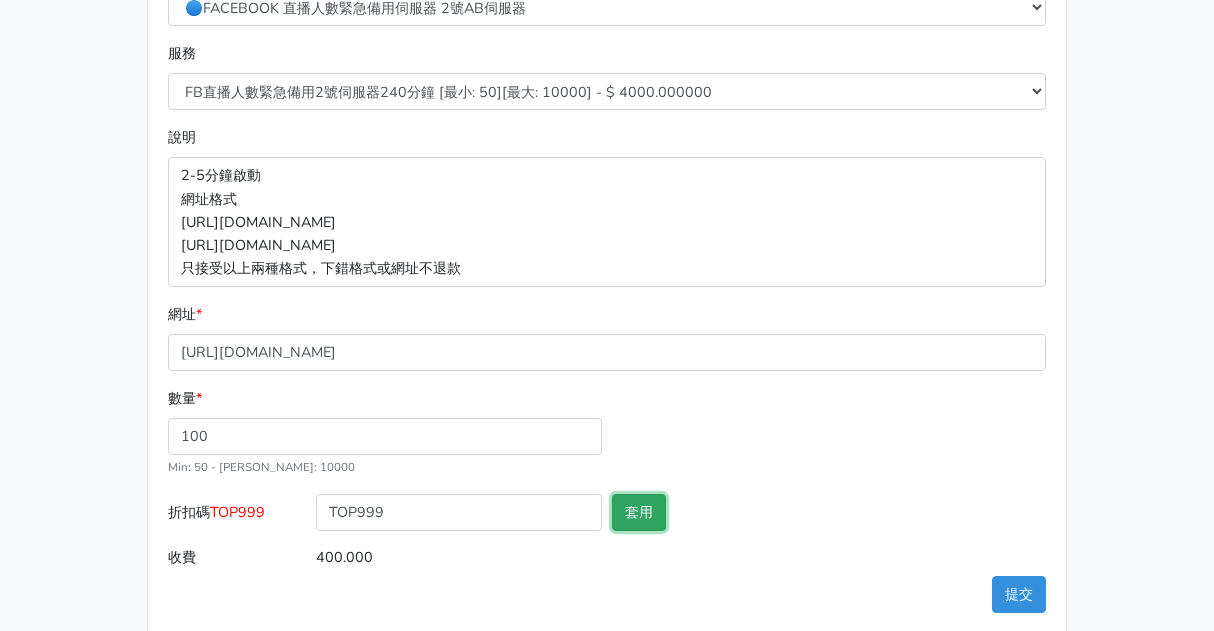 scroll, scrollTop: 388, scrollLeft: 0, axis: vertical 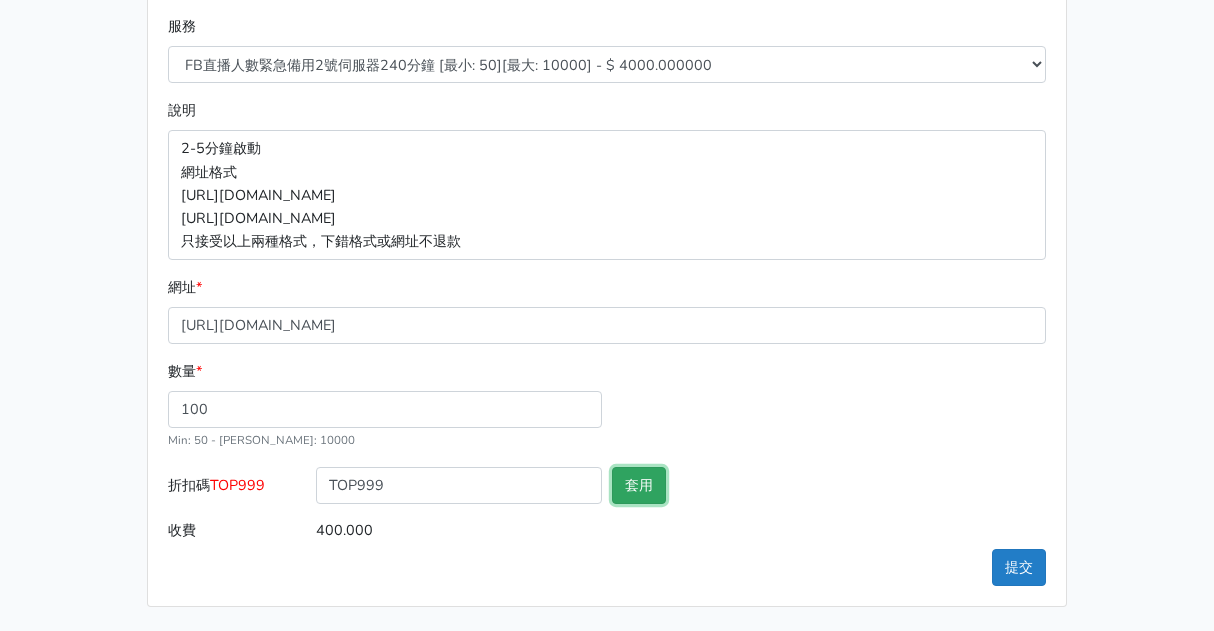 type on "套用失敗" 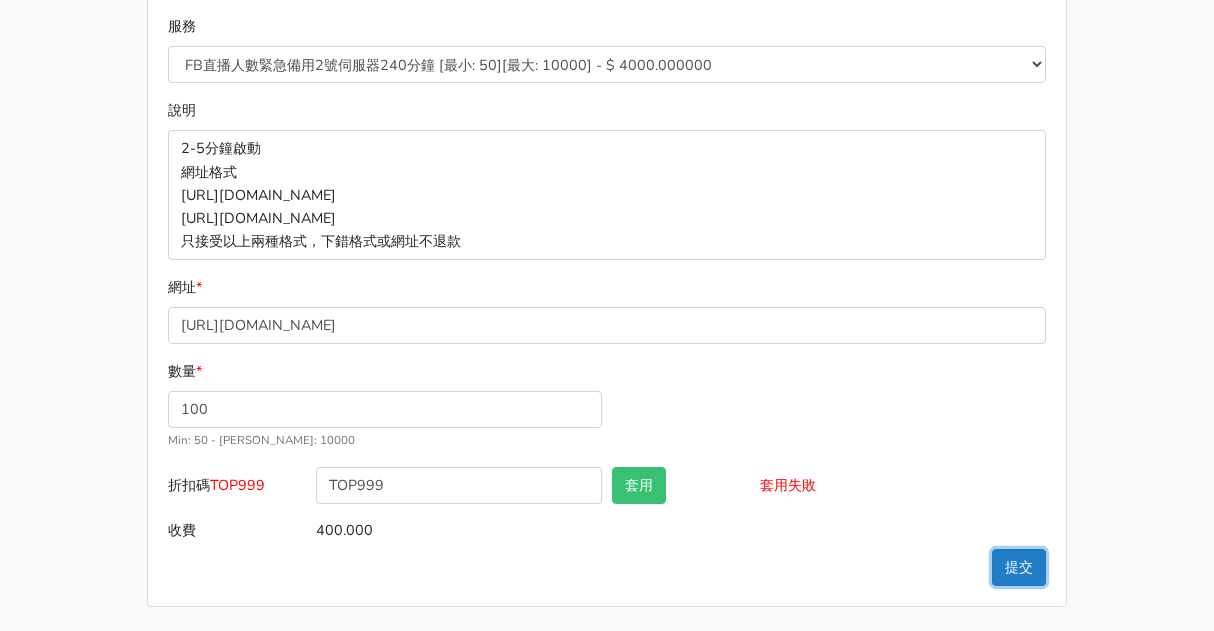 click on "提交" at bounding box center [1019, 567] 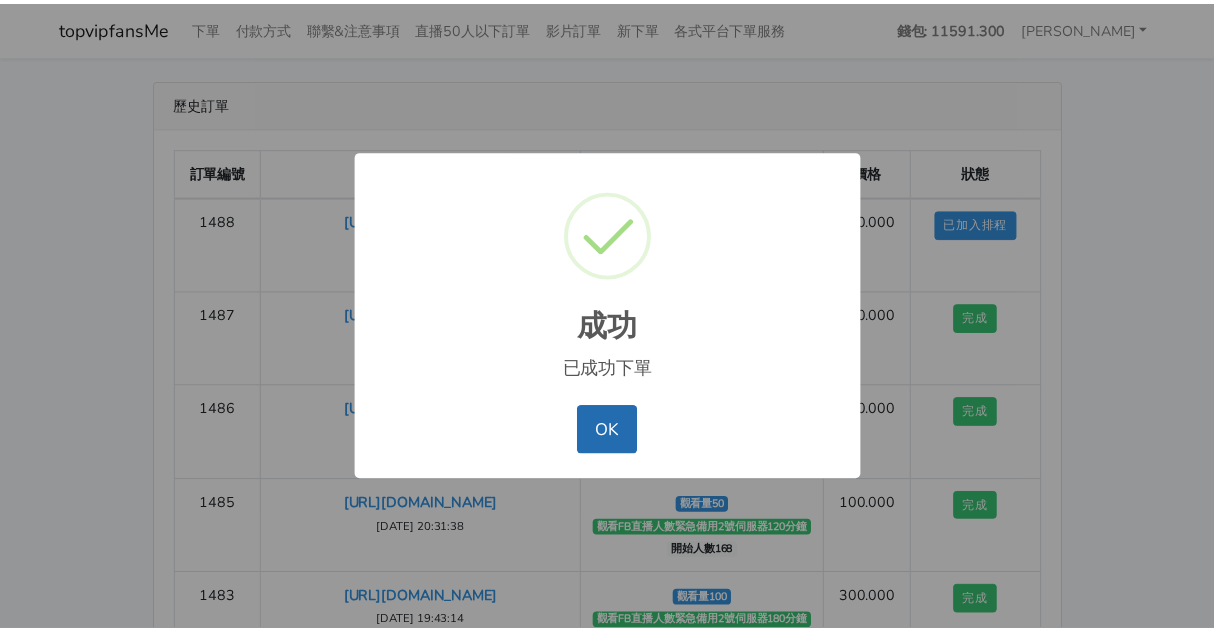 scroll, scrollTop: 0, scrollLeft: 0, axis: both 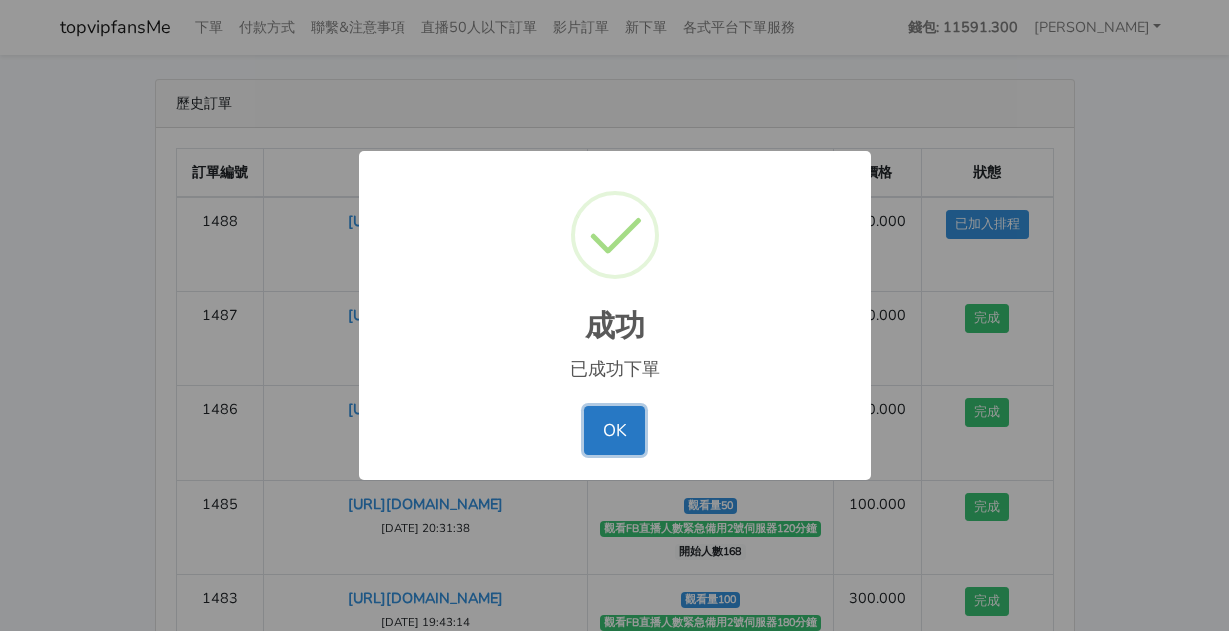 drag, startPoint x: 628, startPoint y: 442, endPoint x: 576, endPoint y: 354, distance: 102.21546 